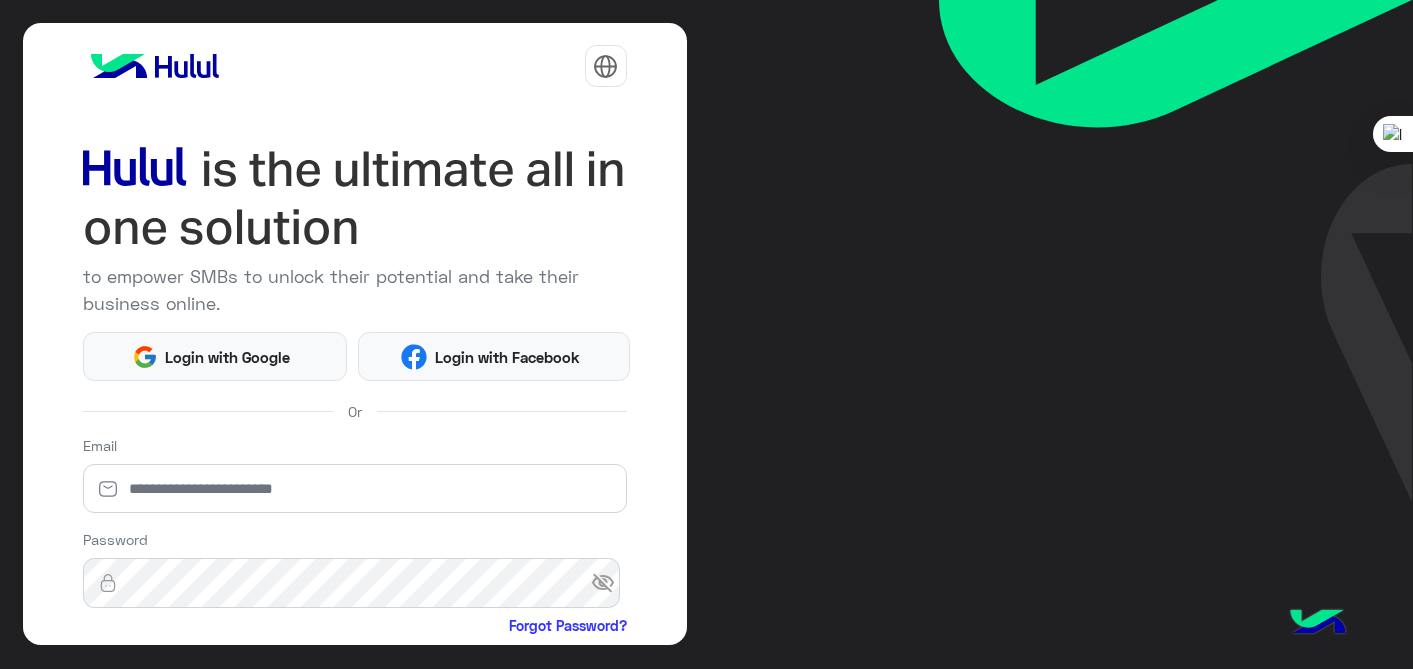 scroll, scrollTop: 0, scrollLeft: 0, axis: both 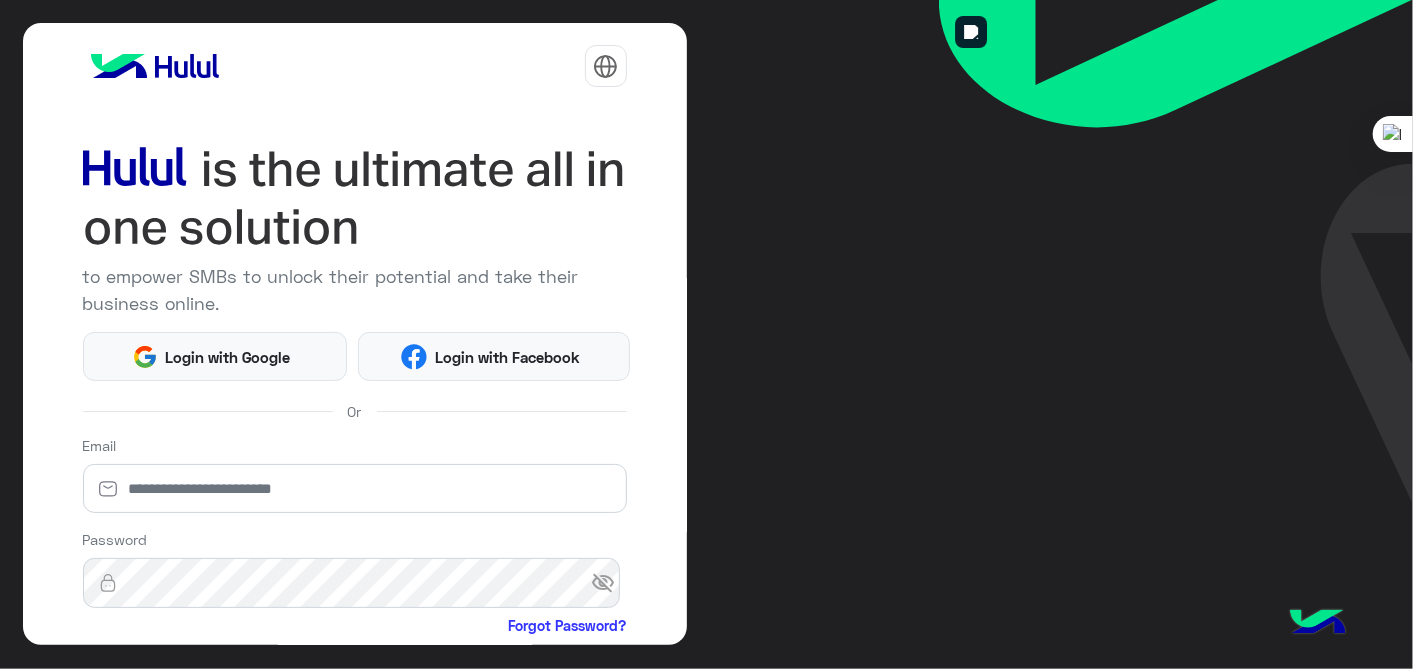 click 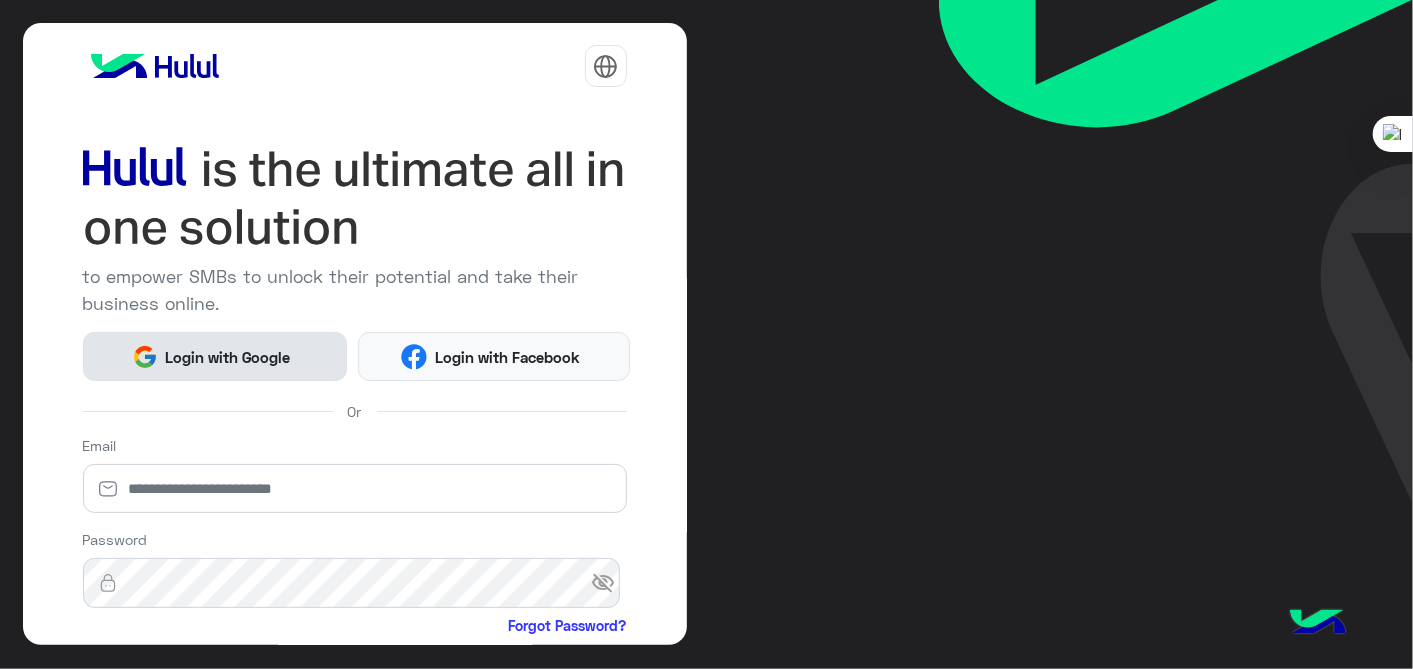 click on "Login with Google" 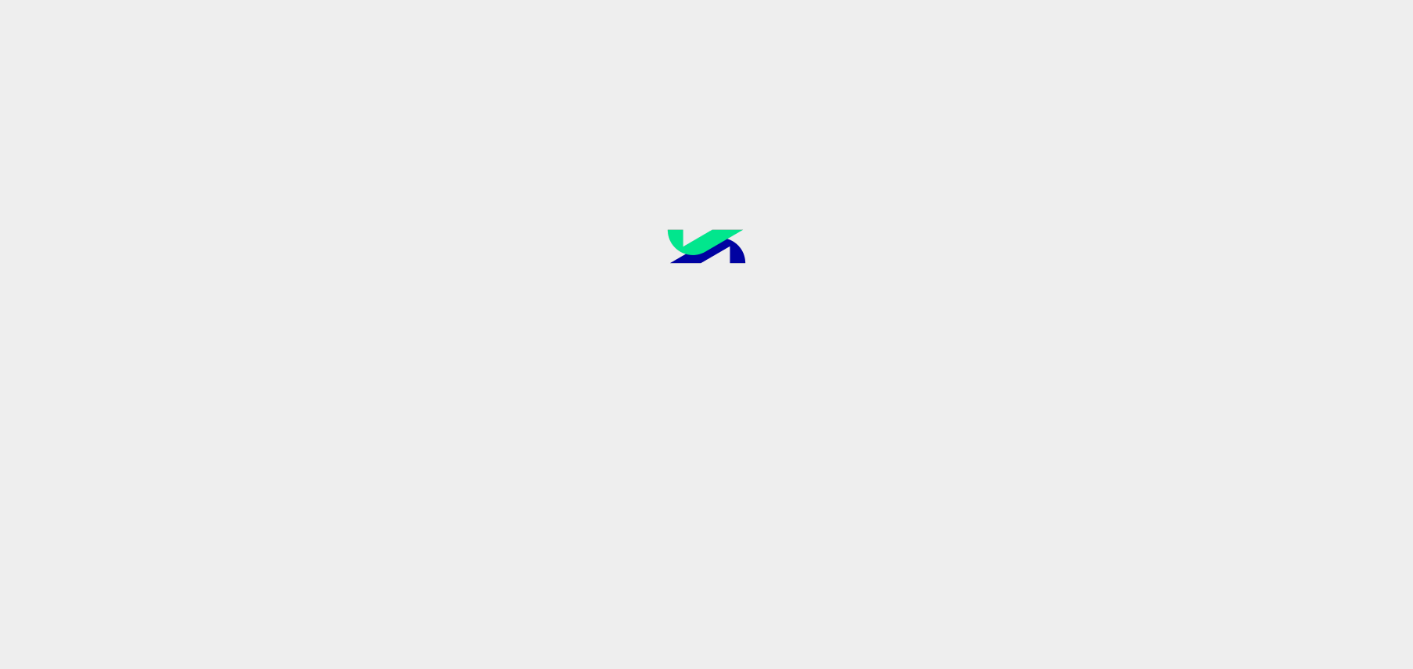 scroll, scrollTop: 0, scrollLeft: 0, axis: both 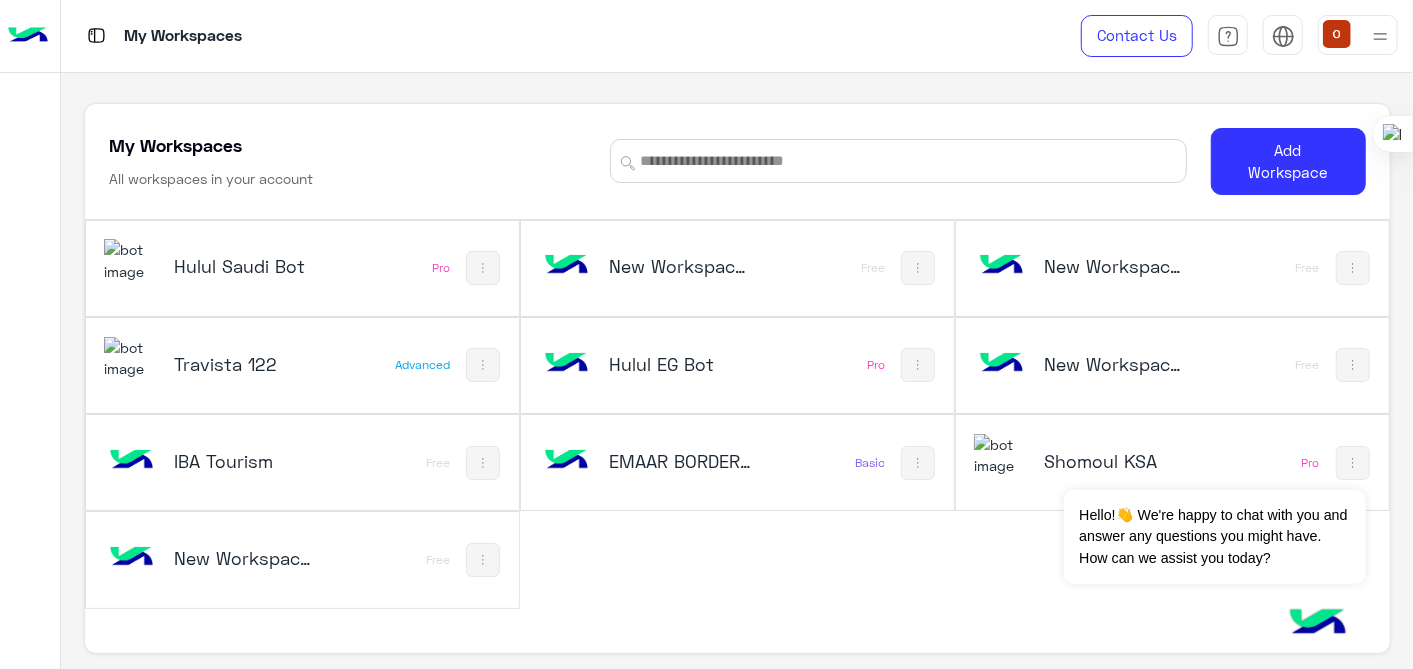 click at bounding box center (131, 260) 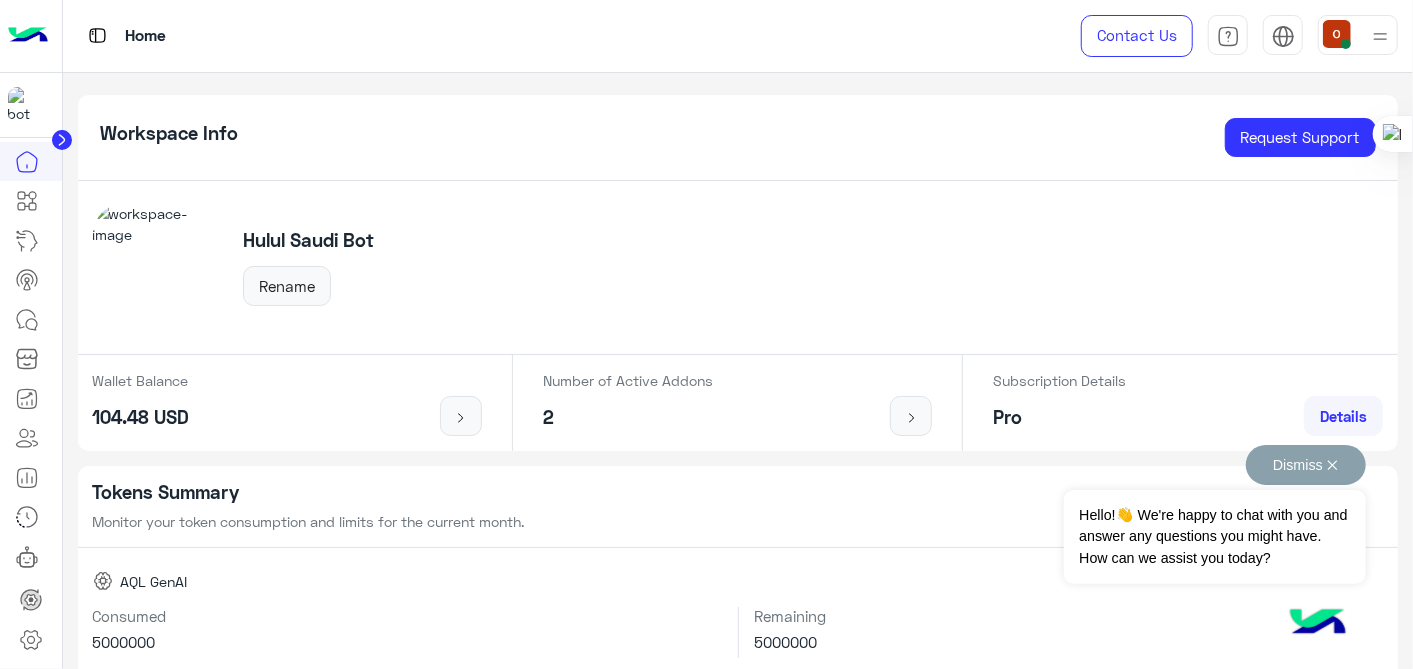 click on "Dismiss ✕" at bounding box center [1306, 465] 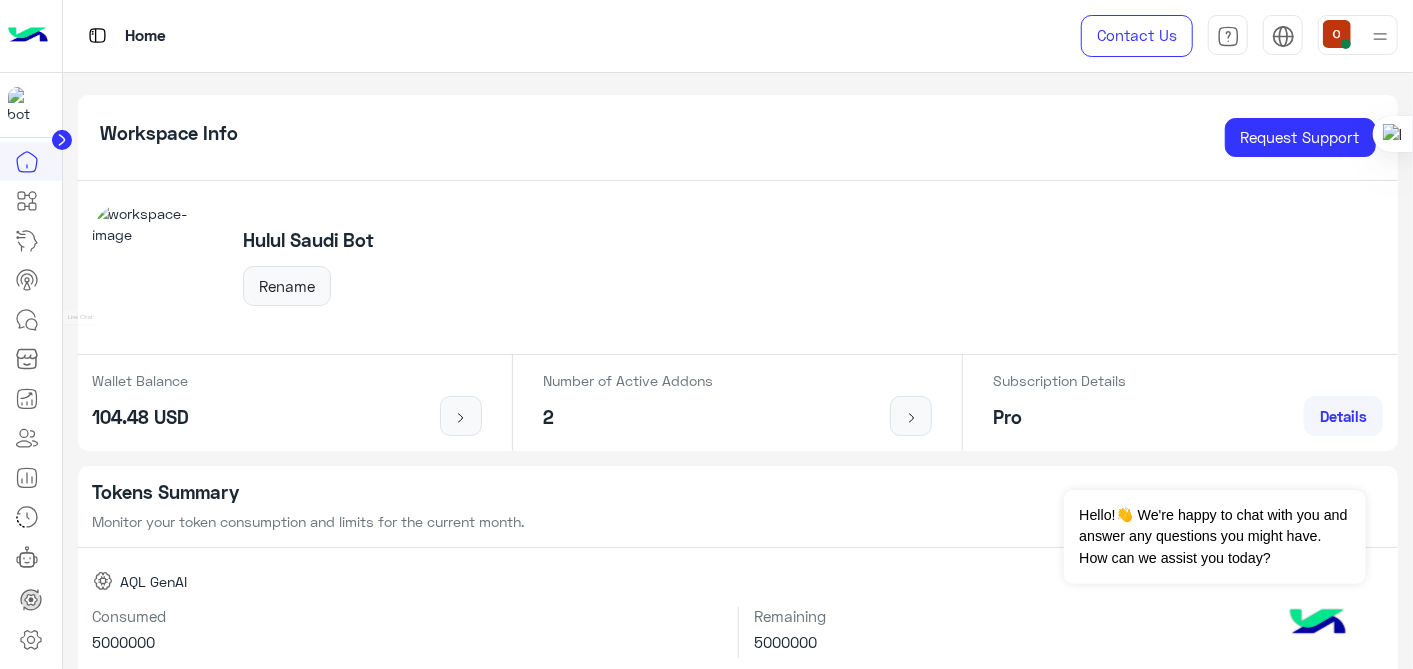 click 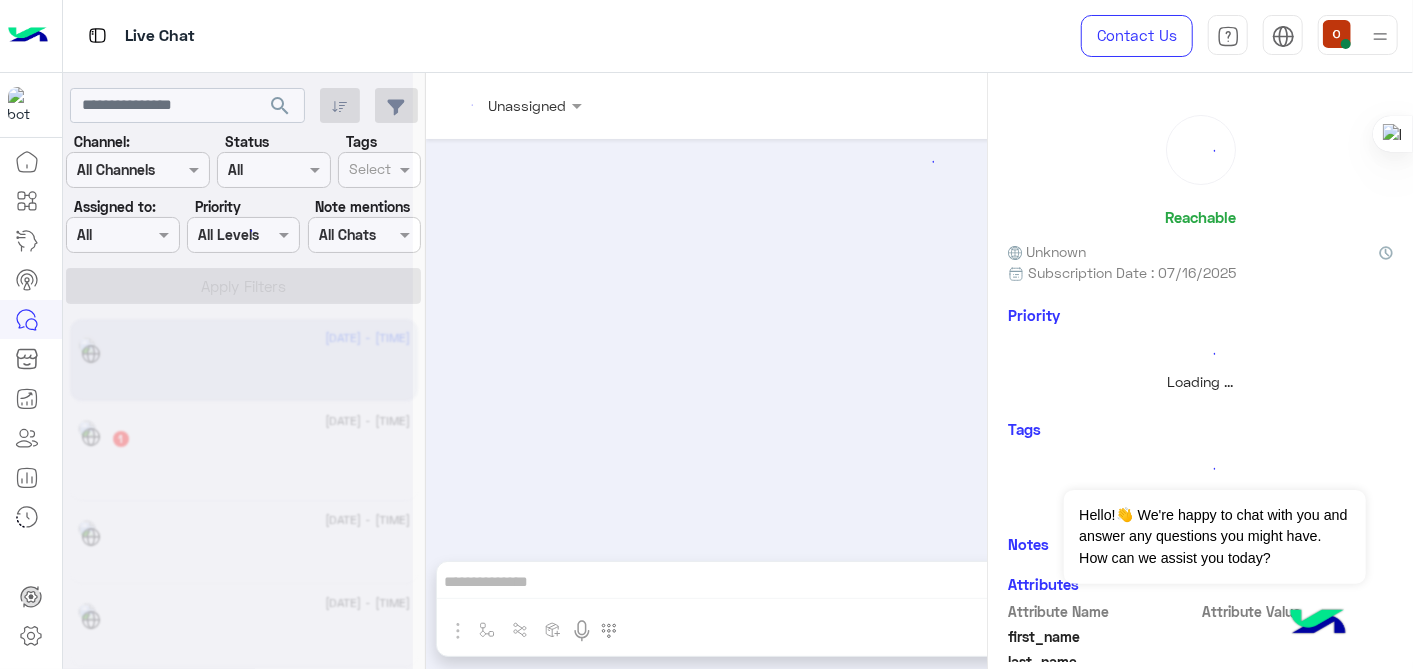 click on "Tags  Loading ..." 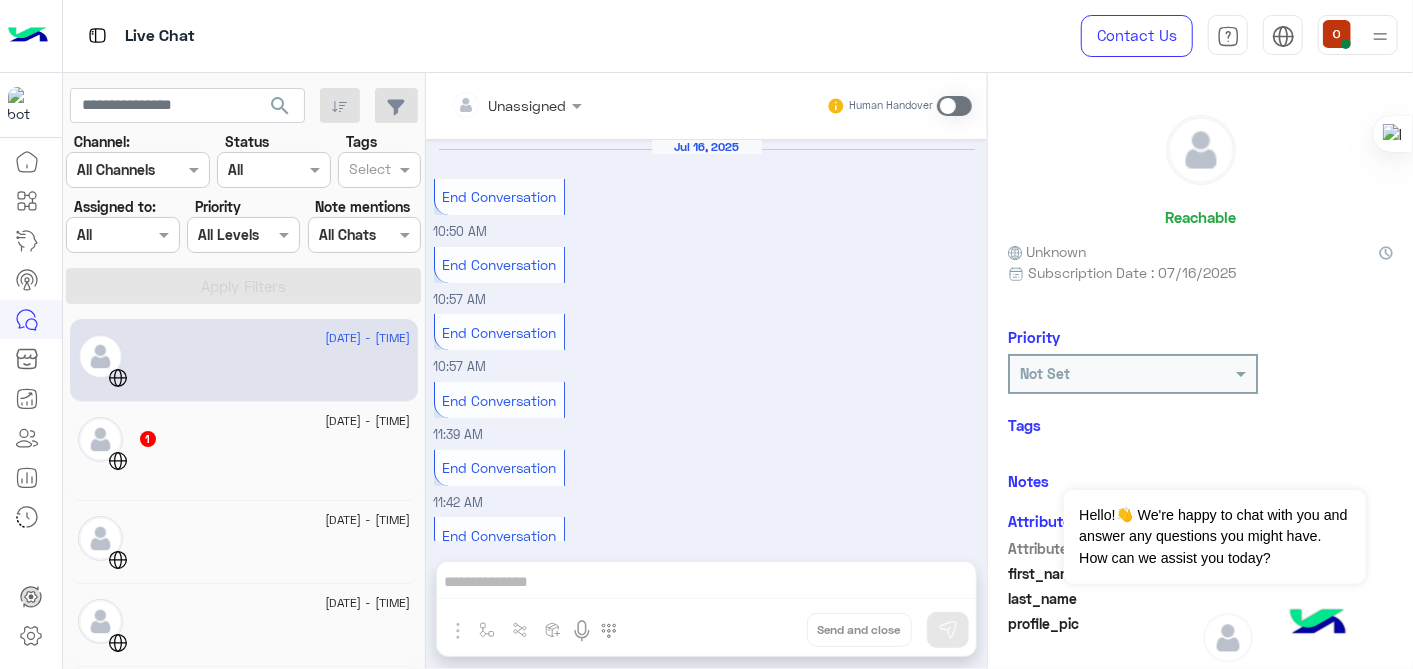 scroll, scrollTop: 171, scrollLeft: 0, axis: vertical 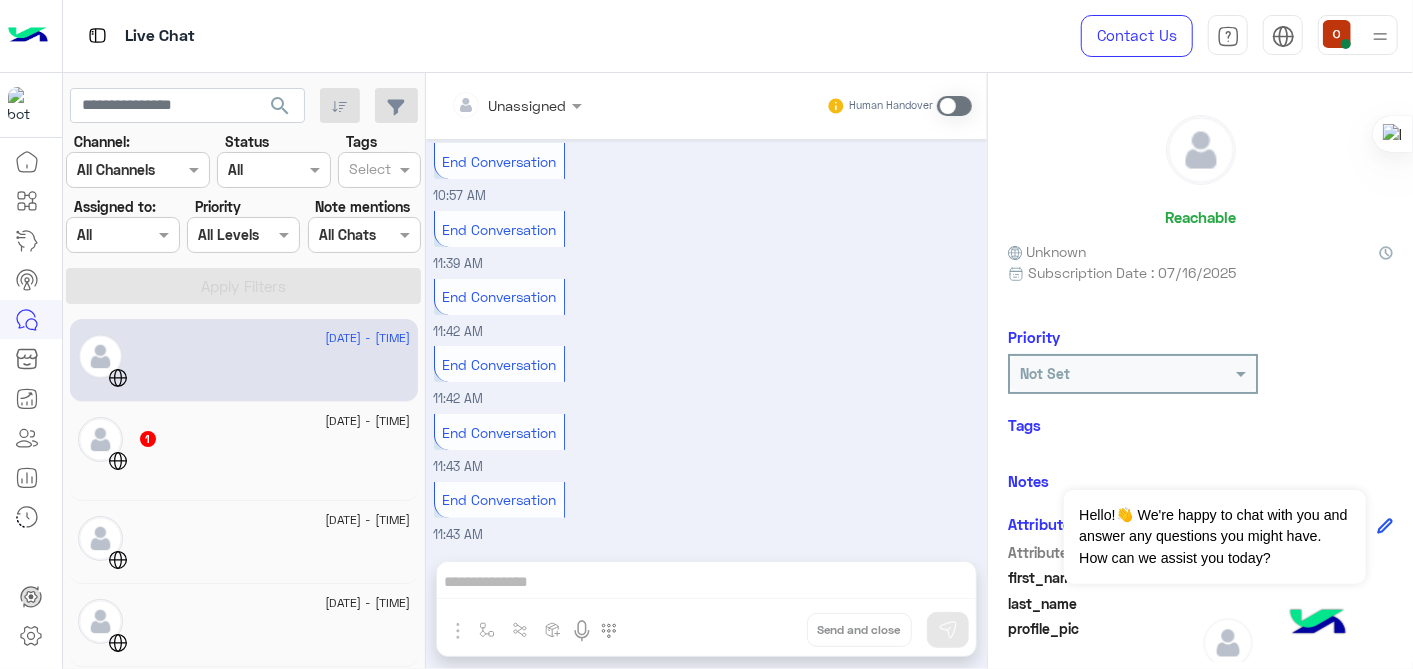 click on "16 July - 11:21 AM     1" 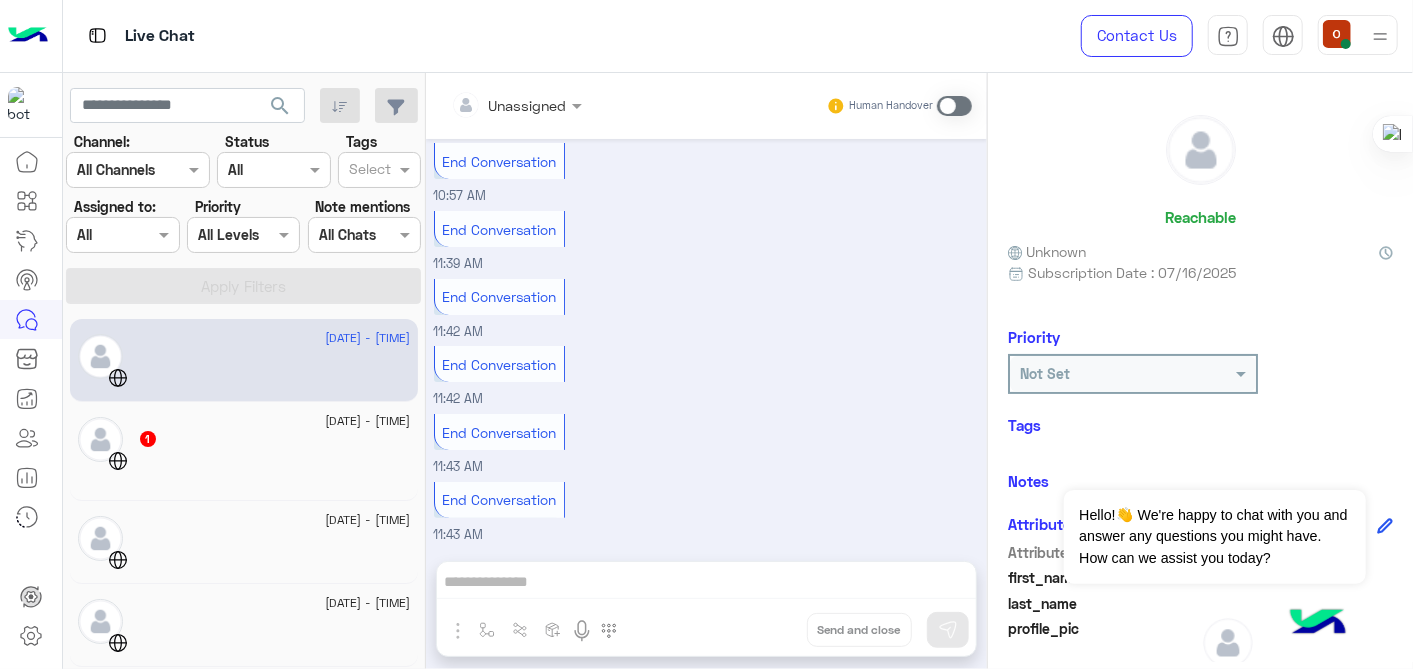 click 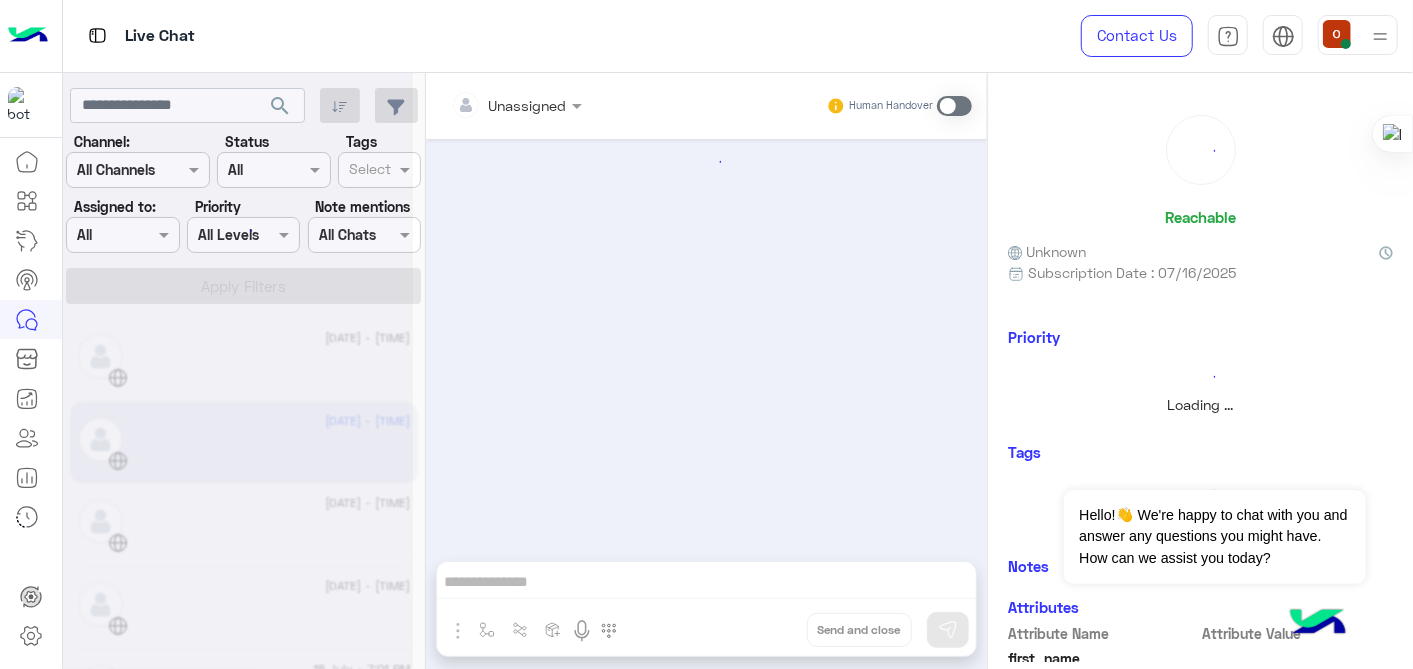 scroll, scrollTop: 0, scrollLeft: 0, axis: both 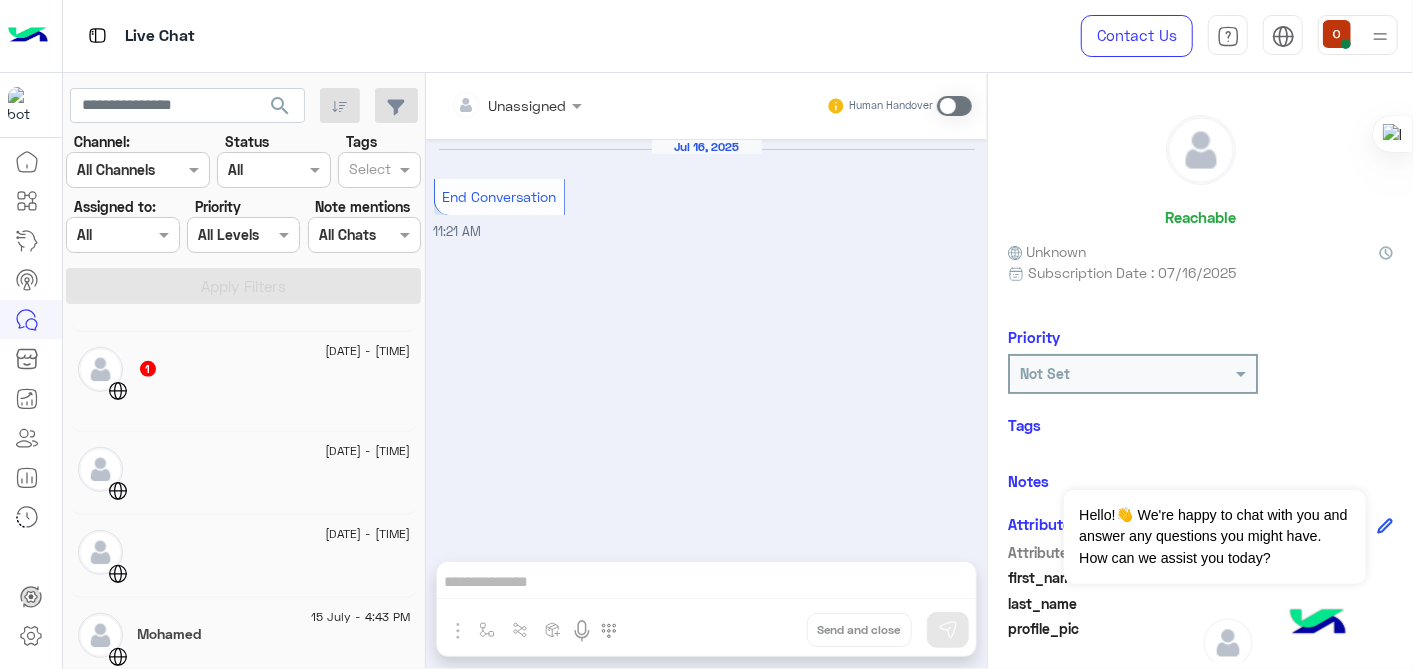 click 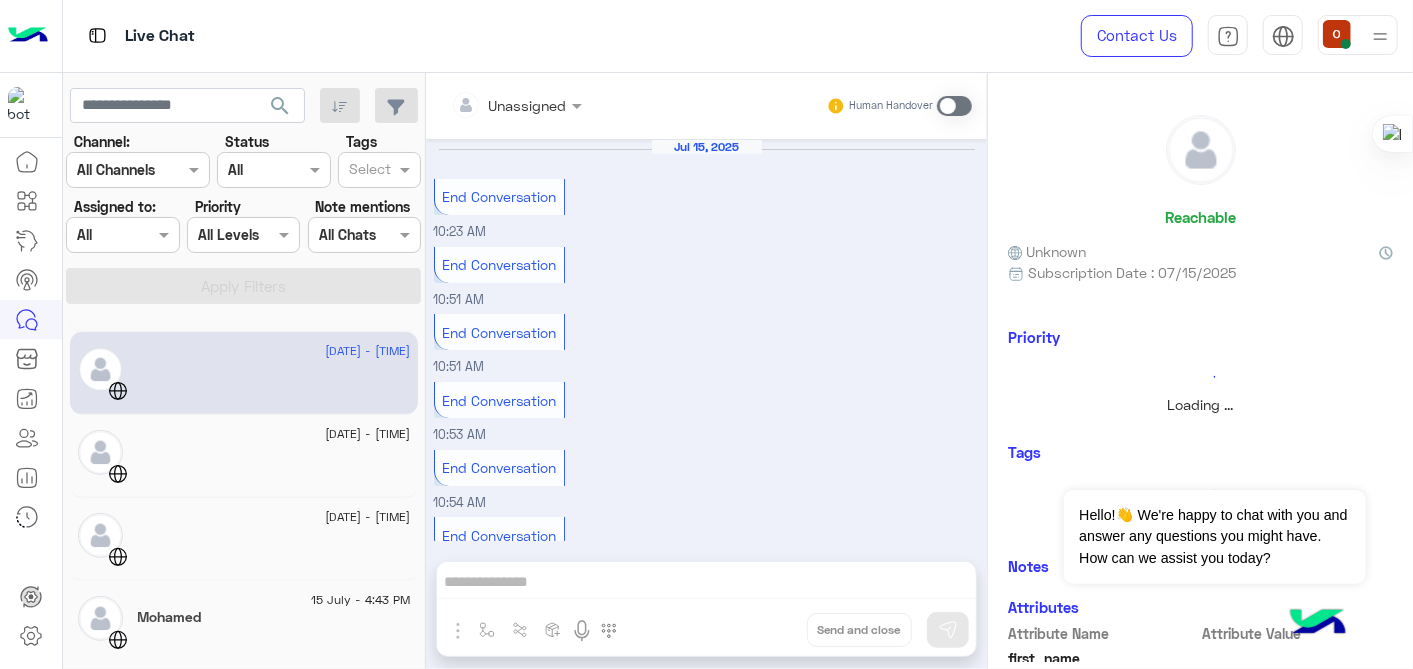 scroll, scrollTop: 104, scrollLeft: 0, axis: vertical 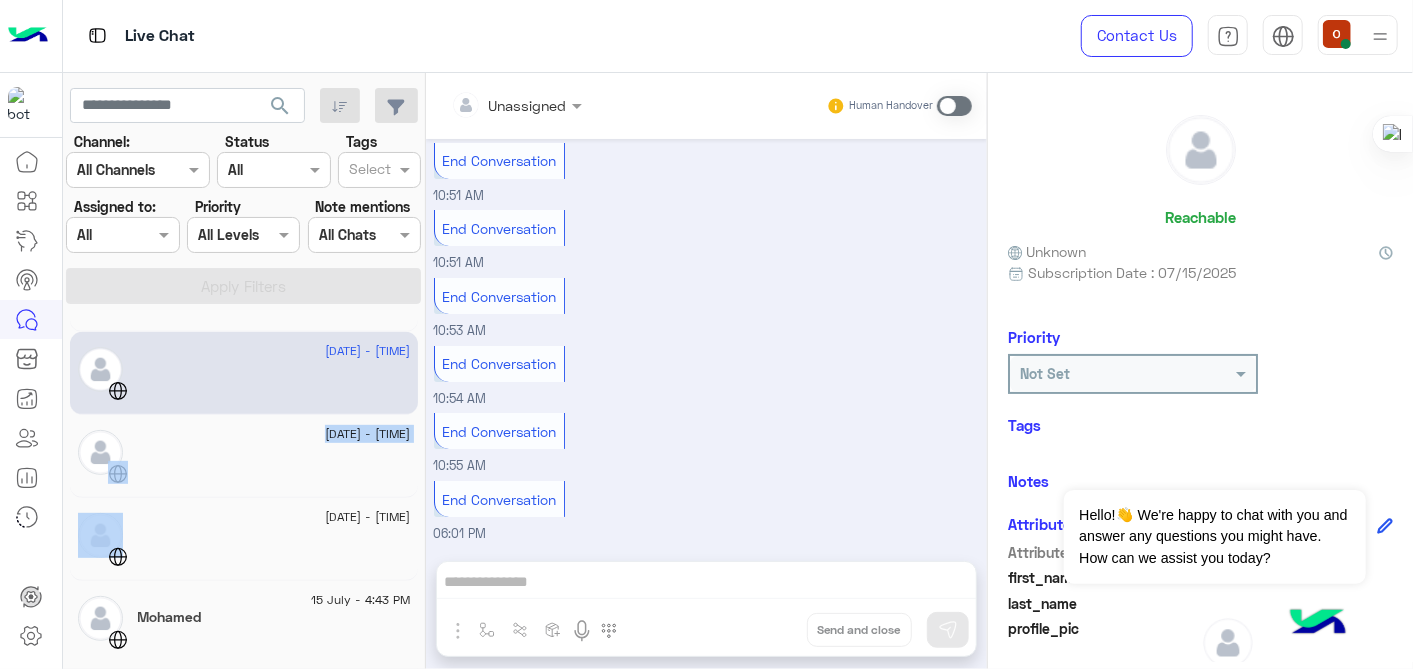 drag, startPoint x: 417, startPoint y: 457, endPoint x: 417, endPoint y: 388, distance: 69 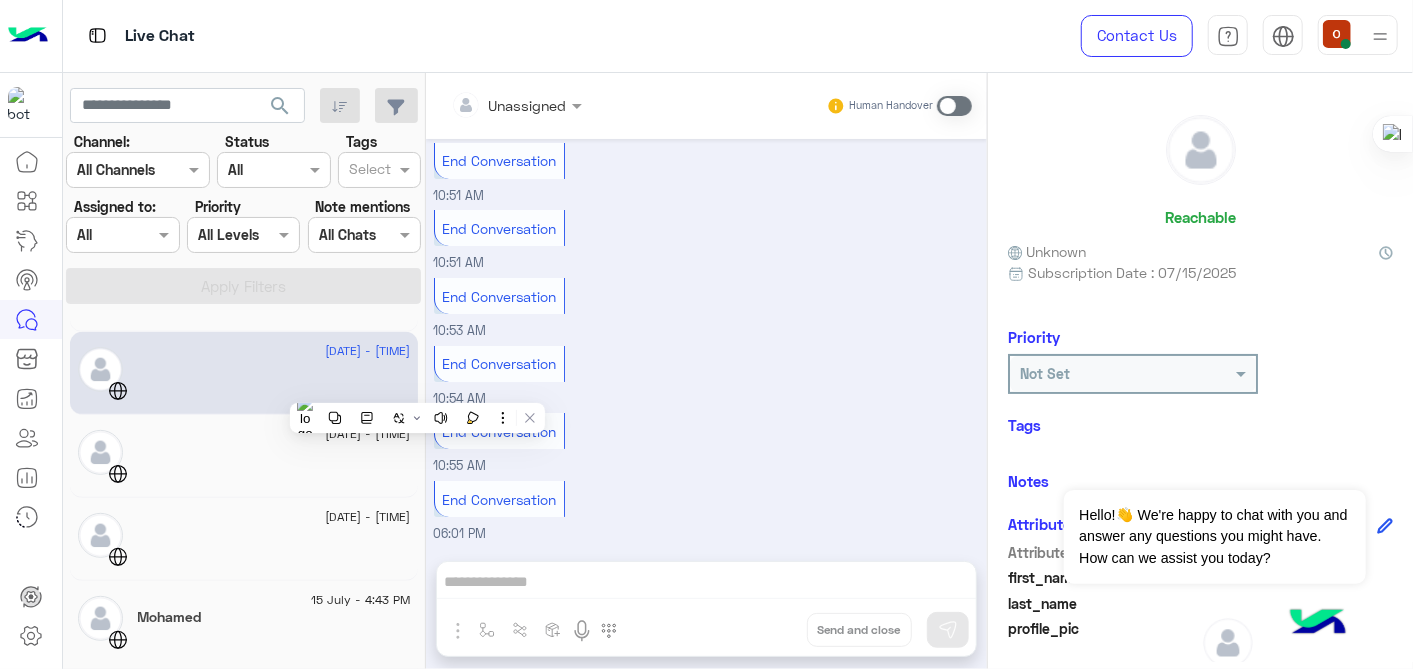 click on "End Conversation    10:55 AM" at bounding box center (707, 442) 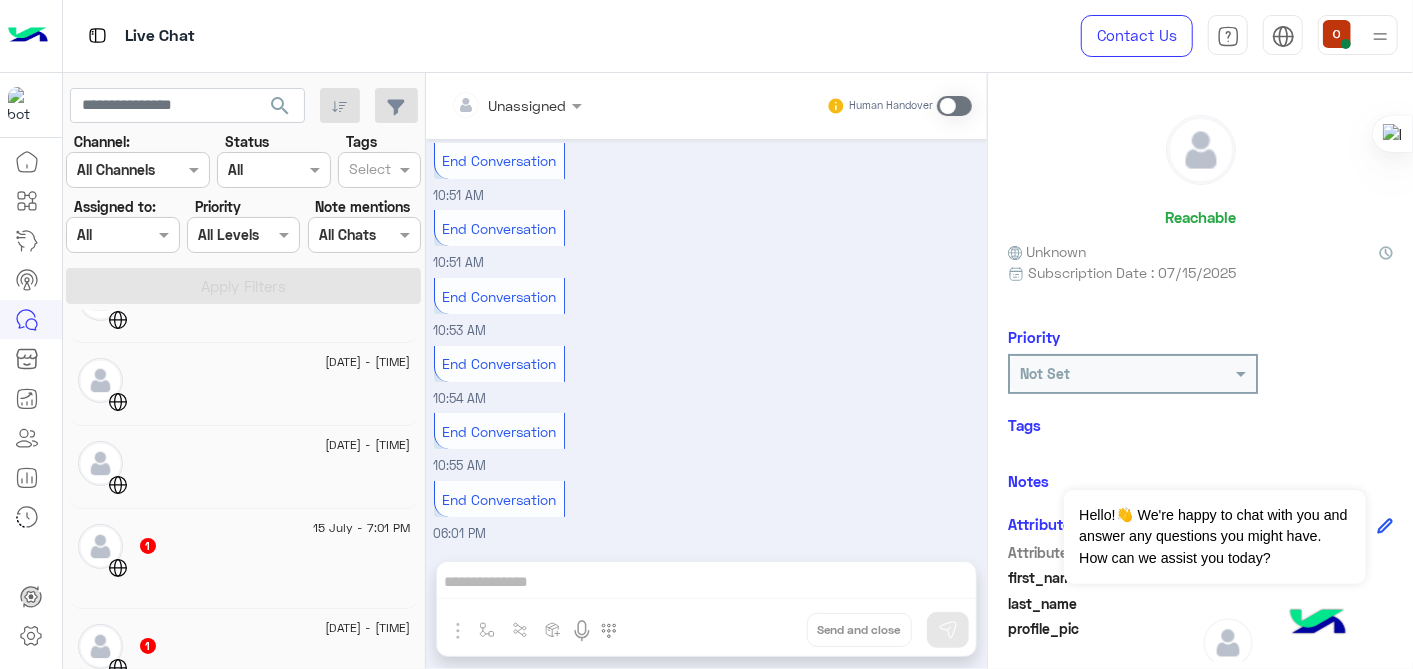 scroll, scrollTop: 134, scrollLeft: 0, axis: vertical 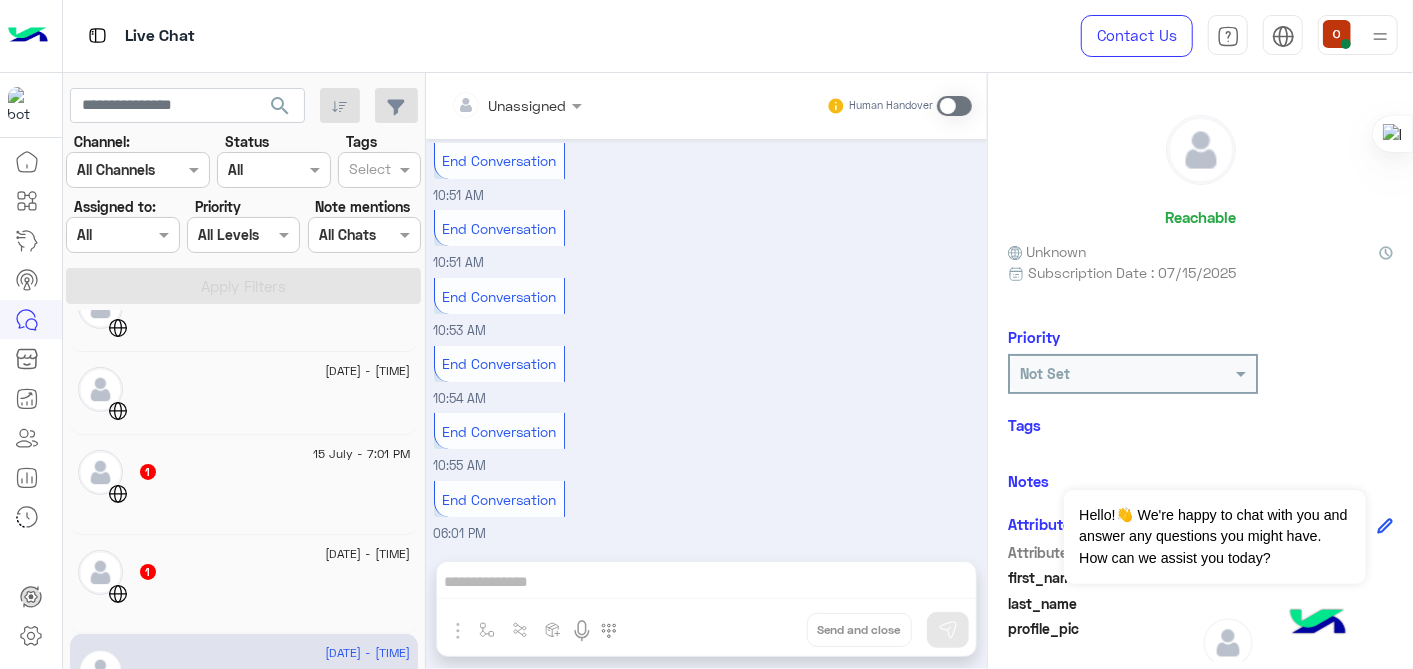 click on "1" 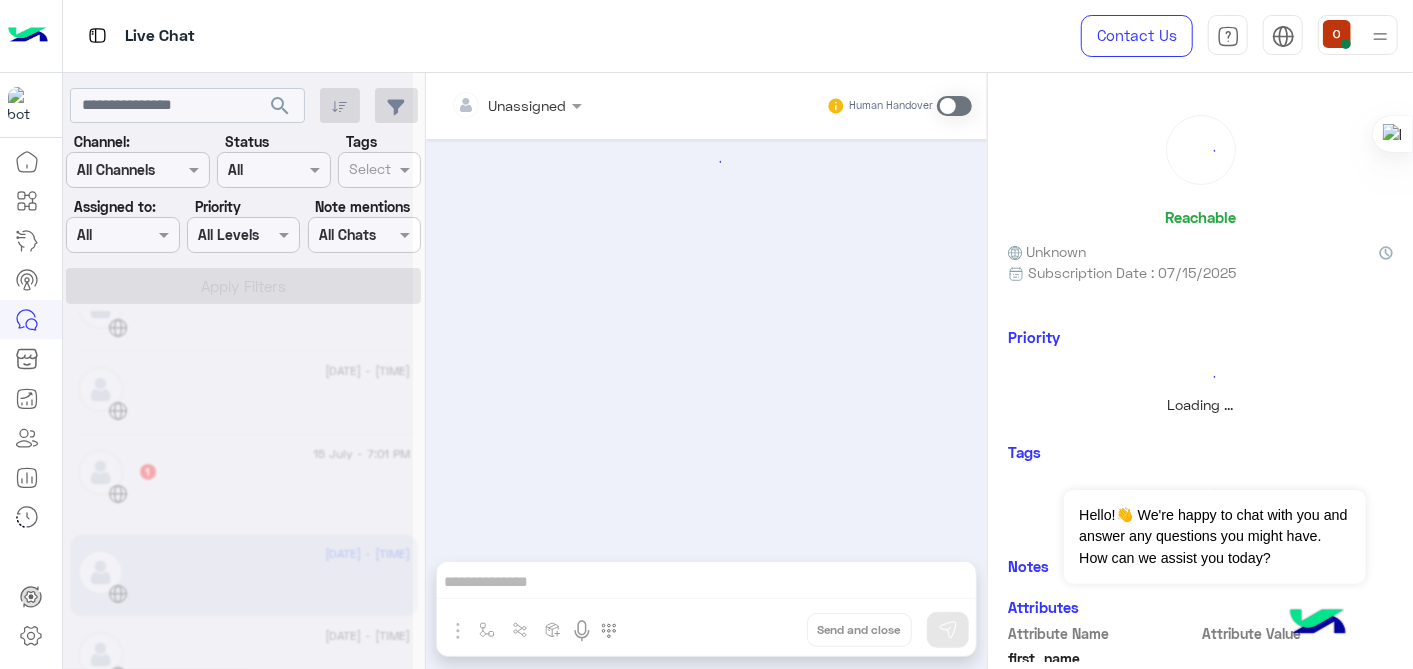 scroll, scrollTop: 0, scrollLeft: 0, axis: both 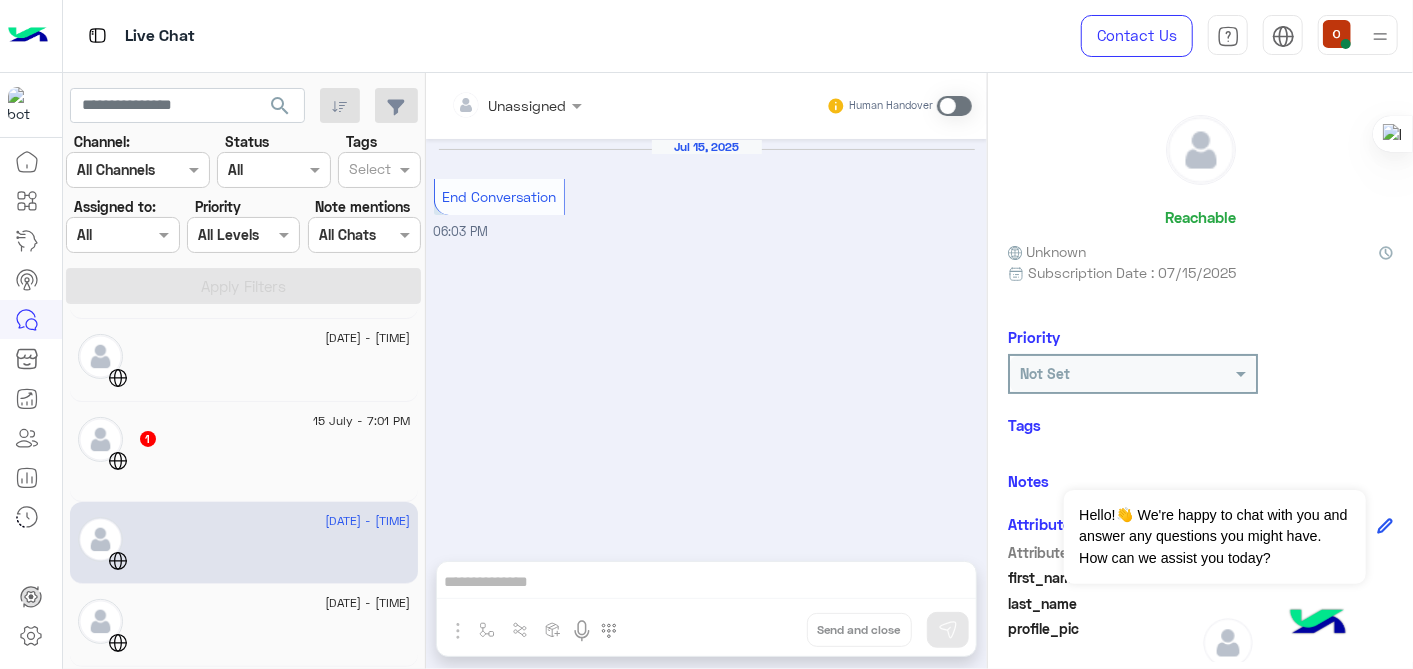 click on "1" 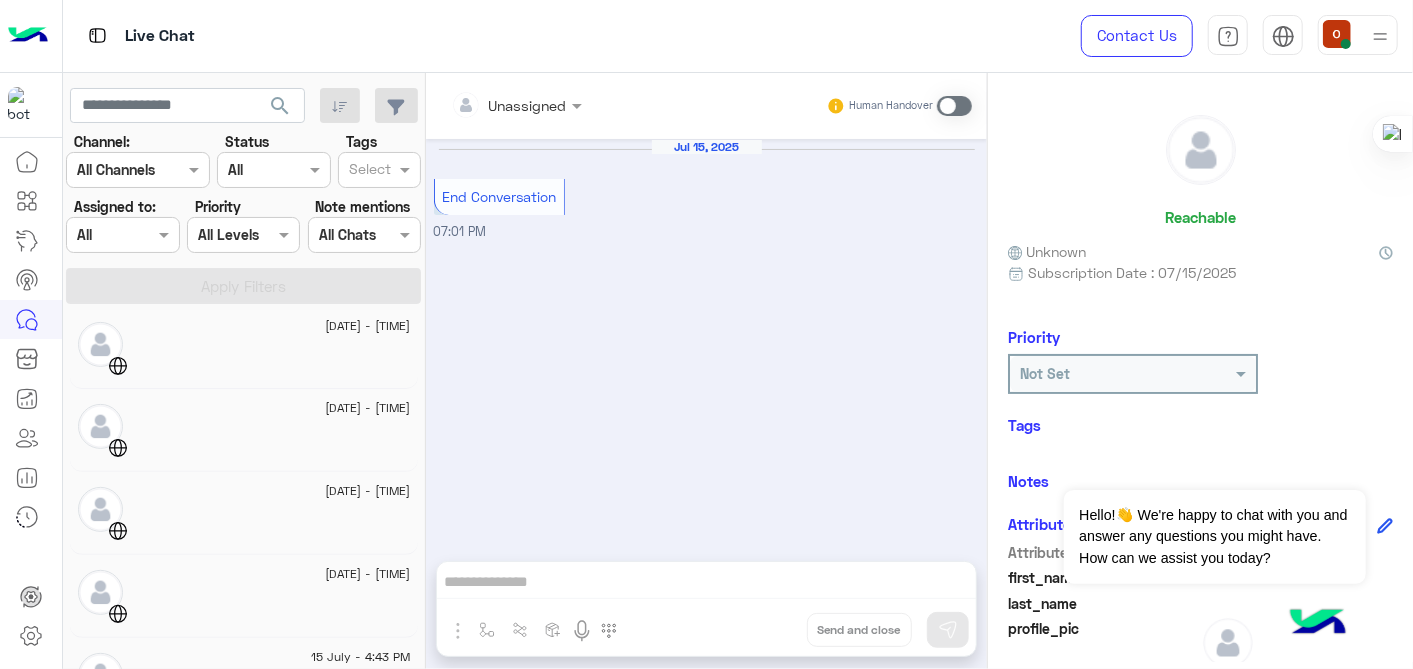 scroll, scrollTop: 0, scrollLeft: 0, axis: both 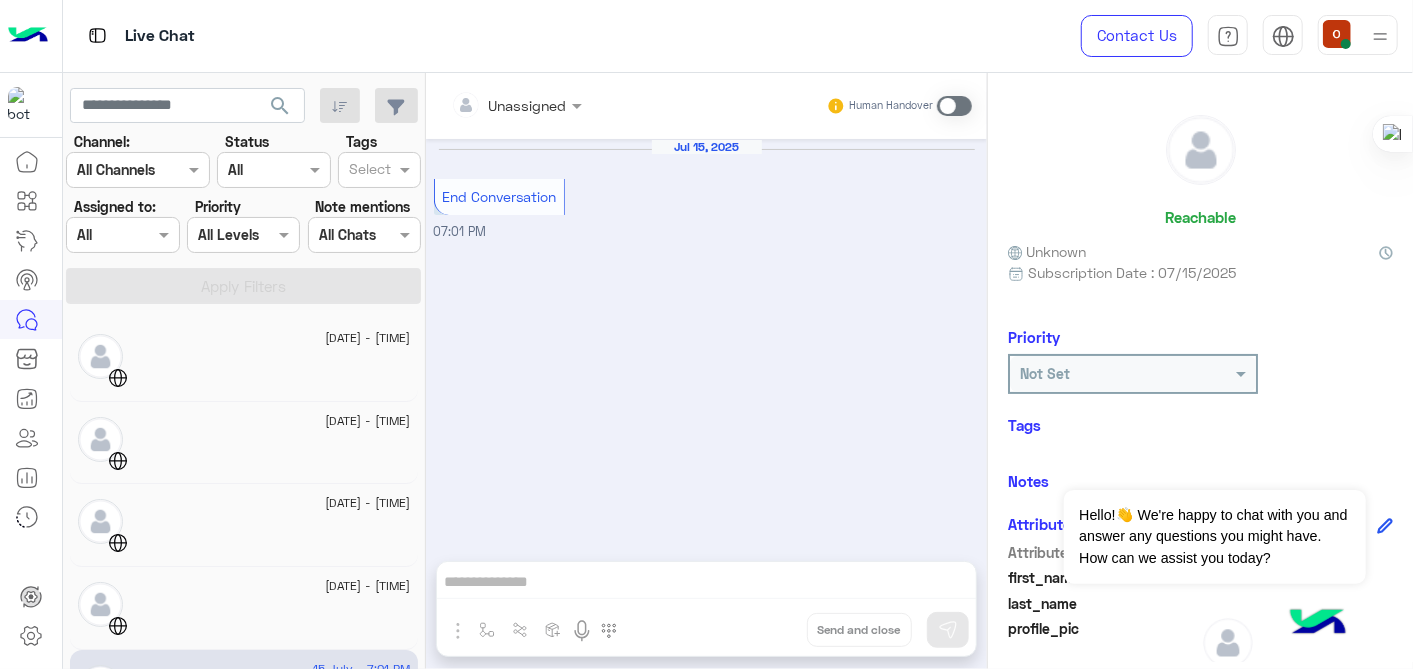 click on "Jul 15, 2025   End Conversation    07:01 PM" at bounding box center [706, 340] 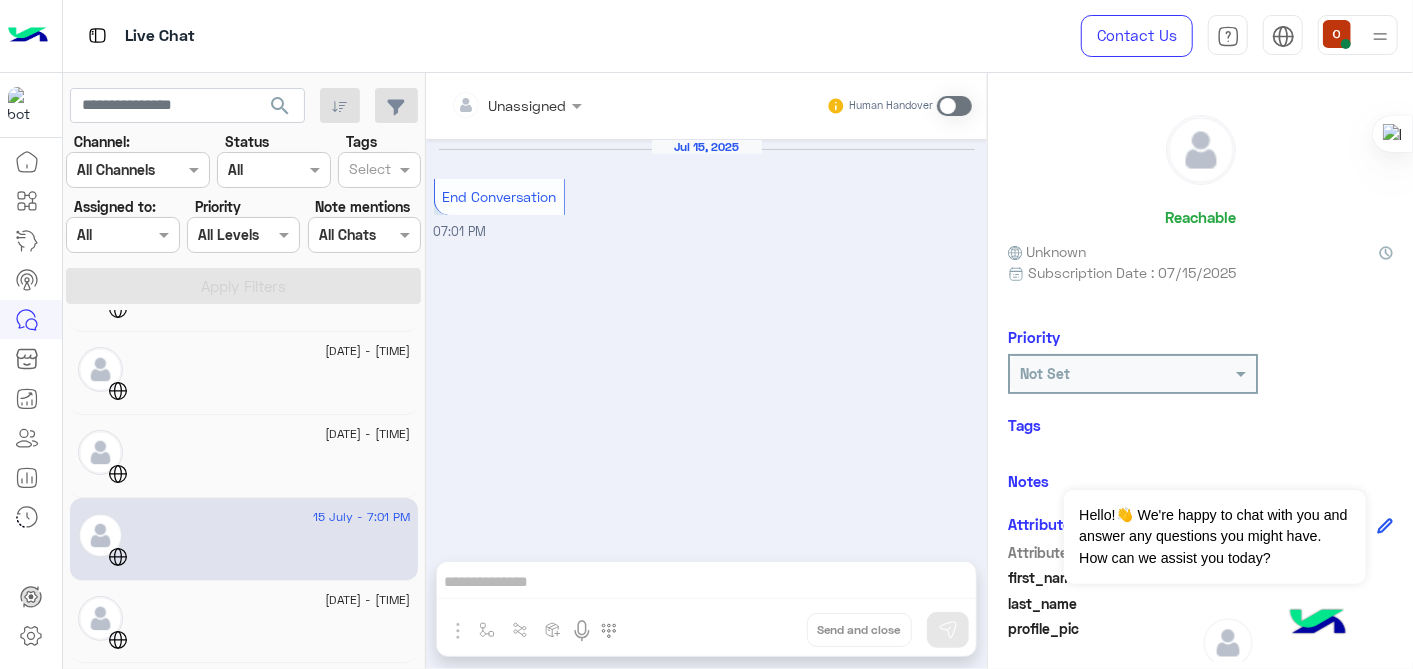scroll, scrollTop: 160, scrollLeft: 0, axis: vertical 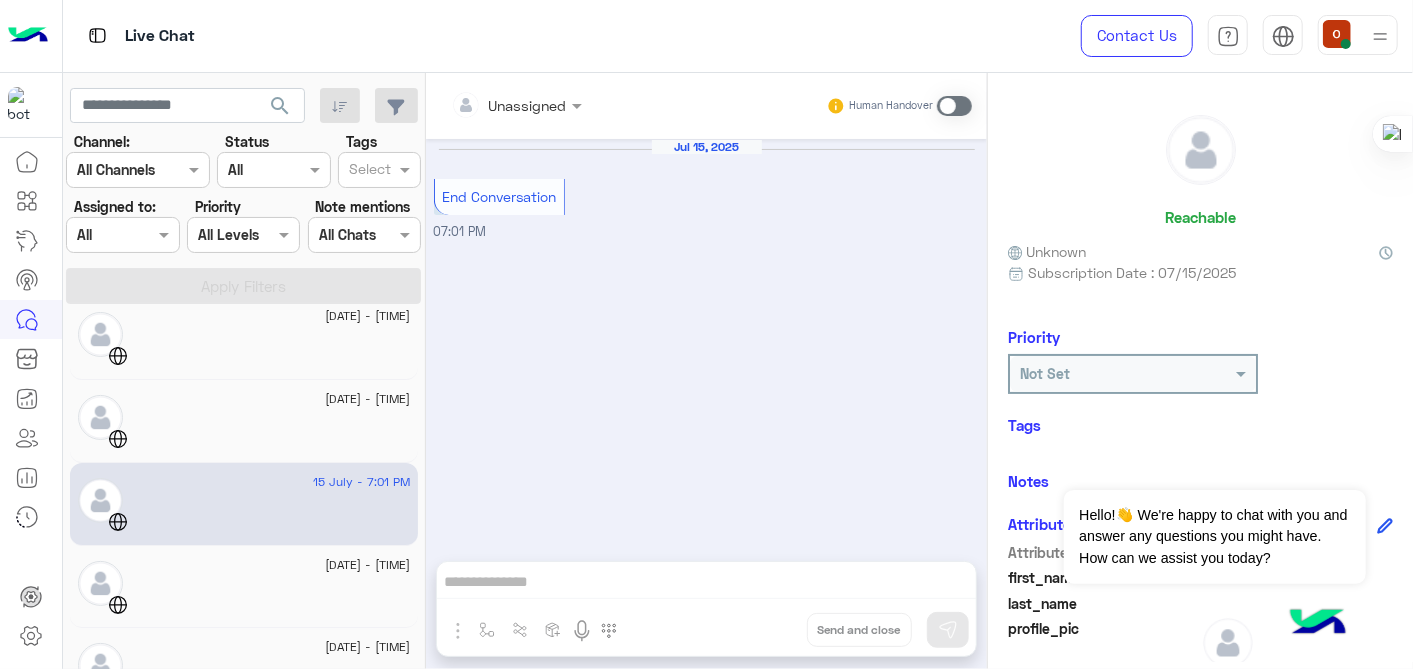 drag, startPoint x: 417, startPoint y: 378, endPoint x: 420, endPoint y: 419, distance: 41.109608 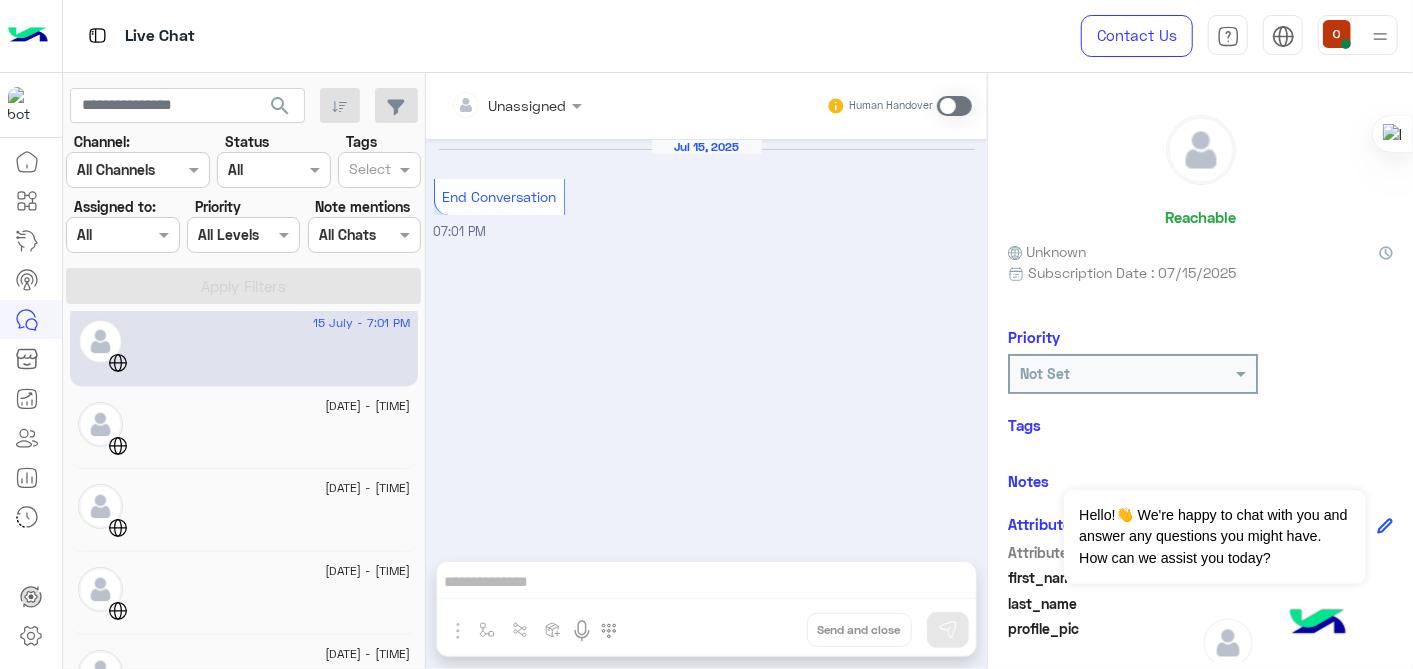 scroll, scrollTop: 151, scrollLeft: 0, axis: vertical 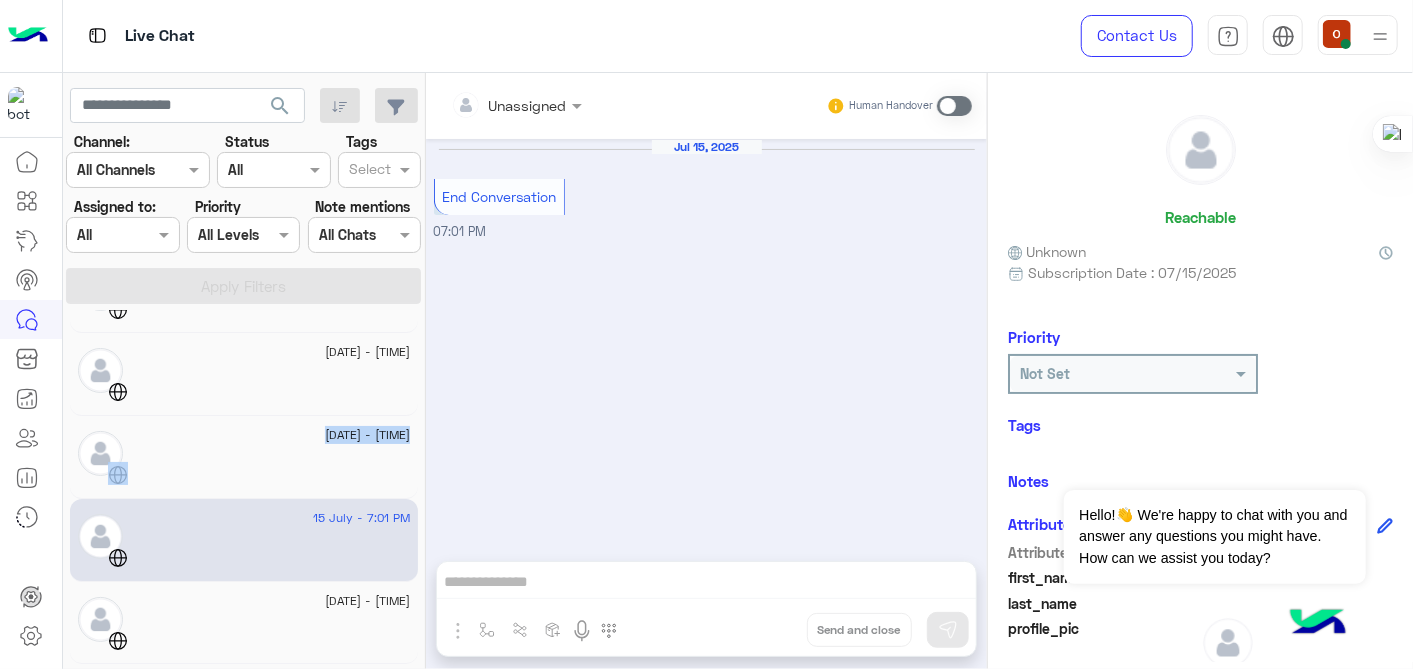 drag, startPoint x: 417, startPoint y: 365, endPoint x: 423, endPoint y: 407, distance: 42.426407 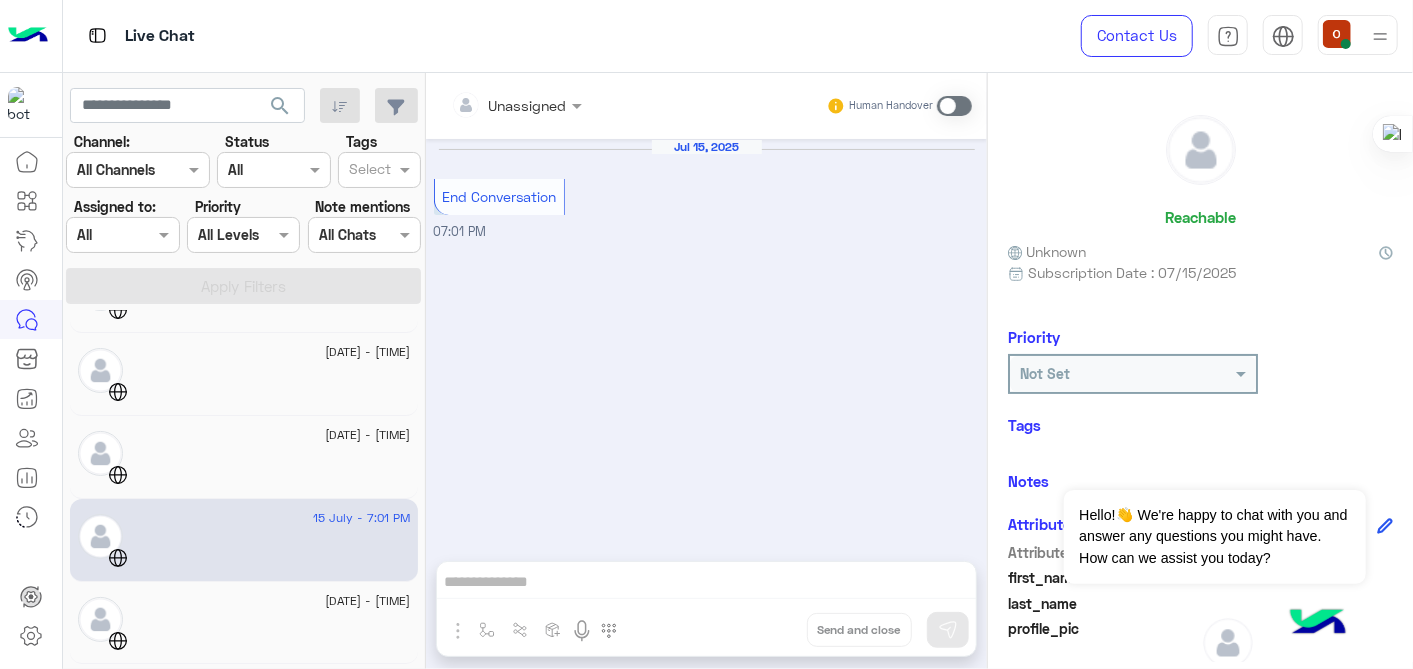 click on "Jul 15, 2025   End Conversation    07:01 PM" at bounding box center (706, 340) 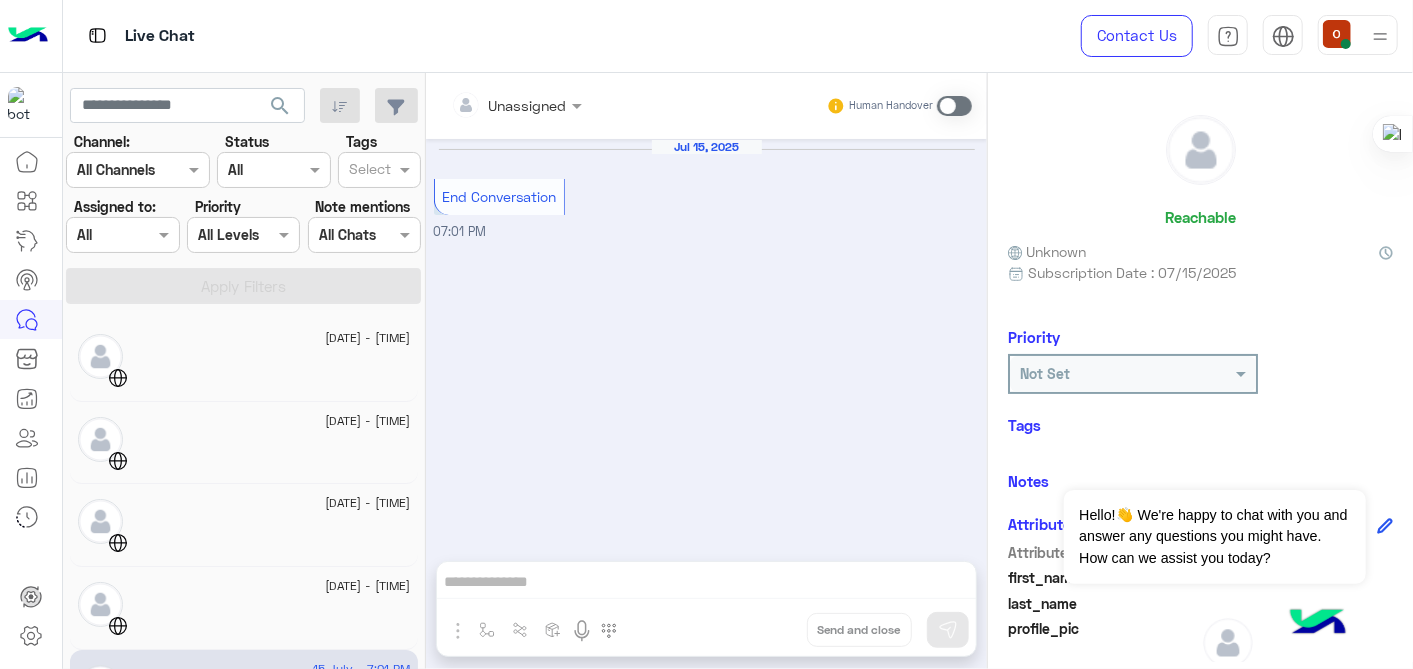 click on "Live Chat   Contact Us  Help Center عربي English search Channel: Channel All Channels Status Channel All Tags Select Assigned to: Assigned on All Priority All Levels All Levels Note mentions Select All Chats Apply Filters 16 July - 11:43 AM     16 July - 11:21 AM     16 July - 1:27 AM     15 July - 8:16 PM     15 July - 7:01 PM     15 July - 6:03 PM     15 July - 6:01 PM     15 July - 5:28 PM     15 July - 5:22 PM     15 July - 4:43 PM  Mohamed   15 July - 4:14 PM  ola   15 July - 2:16 PM     15 July - 11:48 AM     15 July - 1:48 AM     14 July - 6:21 PM     14 July - 2:55 PM     14 July - 1:29 PM     14 July - 12:21 PM     13 July - 10:09 PM     13 July - 4:38 PM  ABO SAEID   You  Unassigned Human Handover     Jul 15, 2025   End Conversation    07:01 PM   Drop   Send and close       Reachable   Unknown      Subscription Date : 07/15/2025  Priority Not Set  Tags   See All   Notes  Notes History No notes added yet.  Add note   Attributes  Attribute Name Attribute Value first_name    last_name" at bounding box center (706, 334) 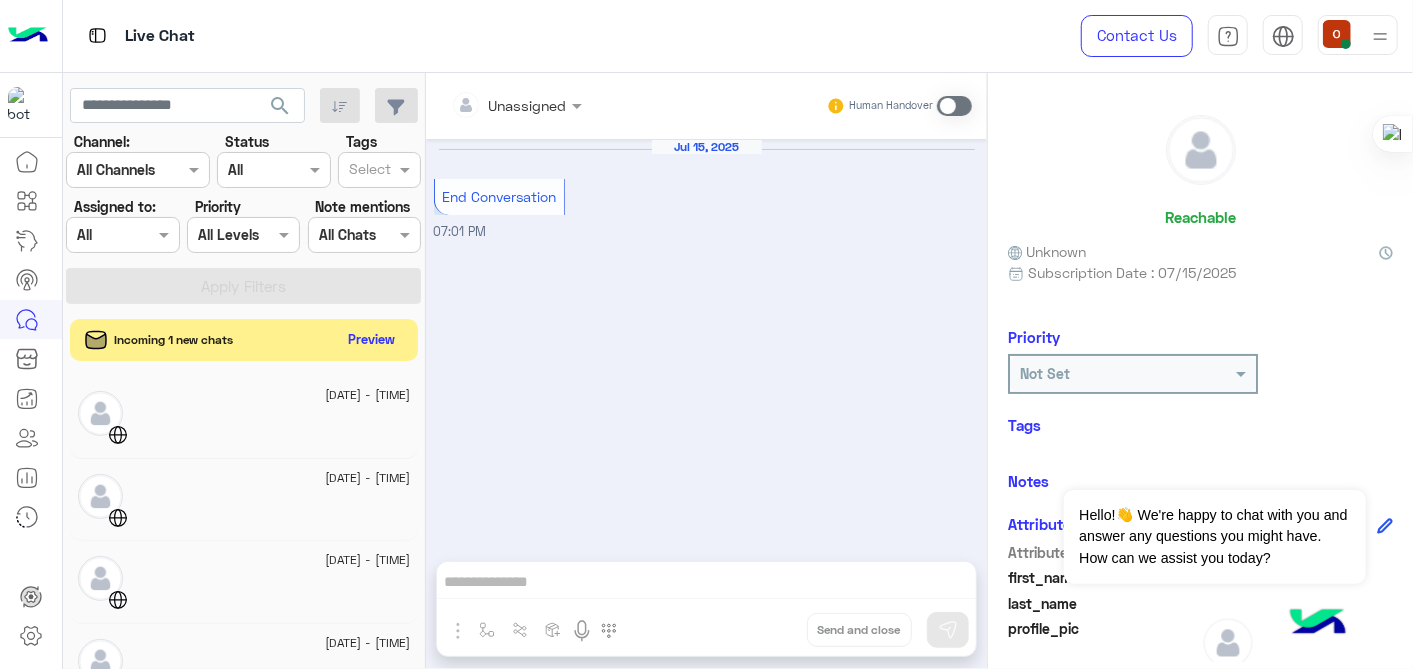 click on "Preview" 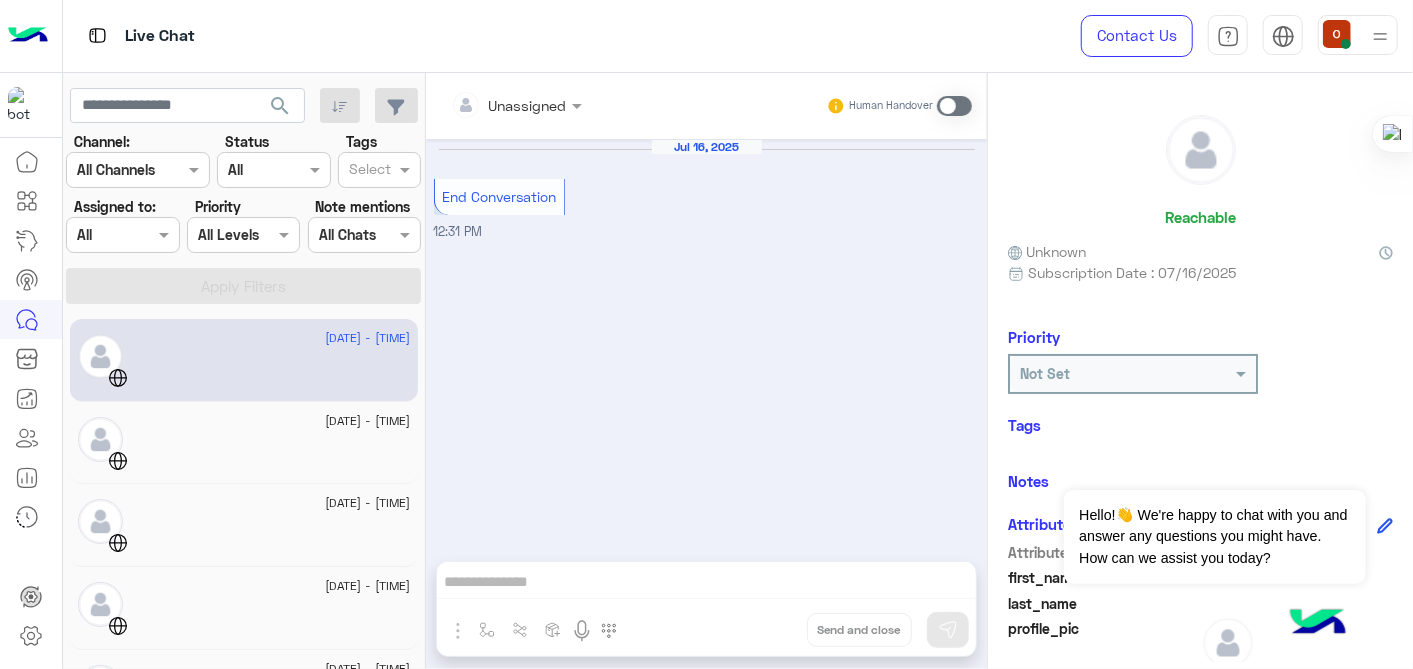 click 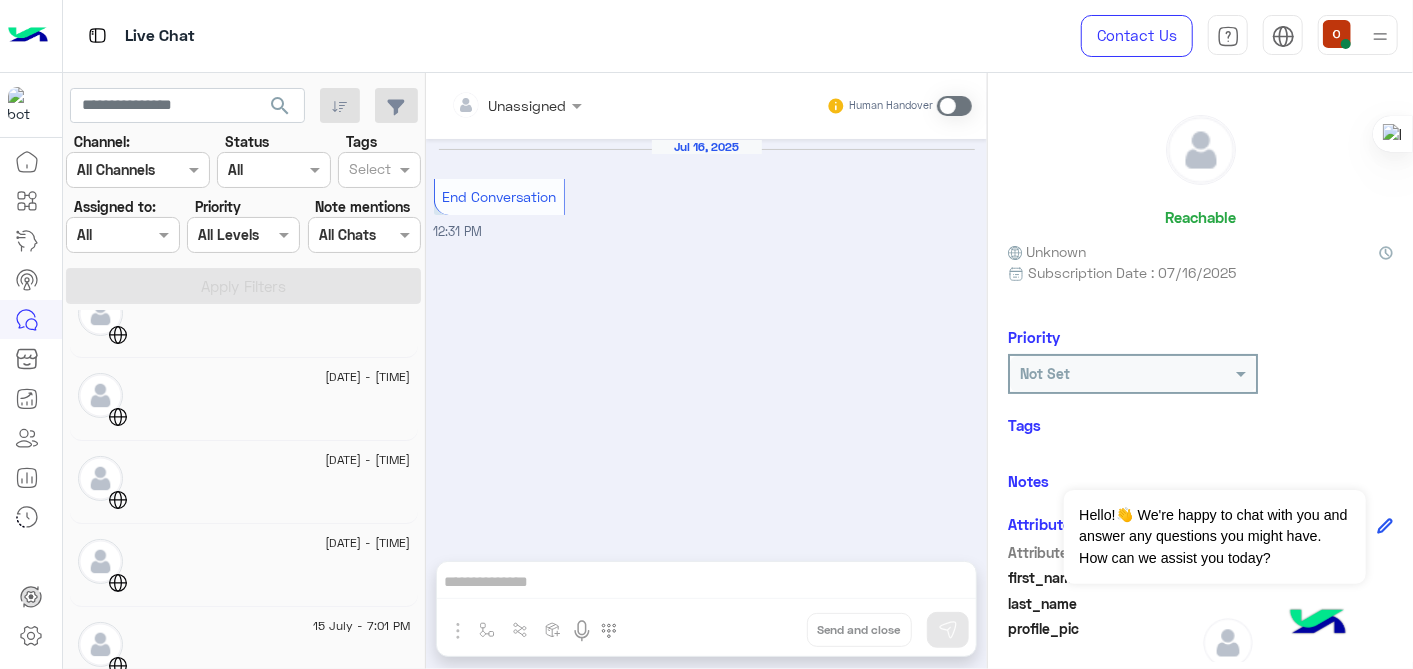 scroll, scrollTop: 0, scrollLeft: 0, axis: both 